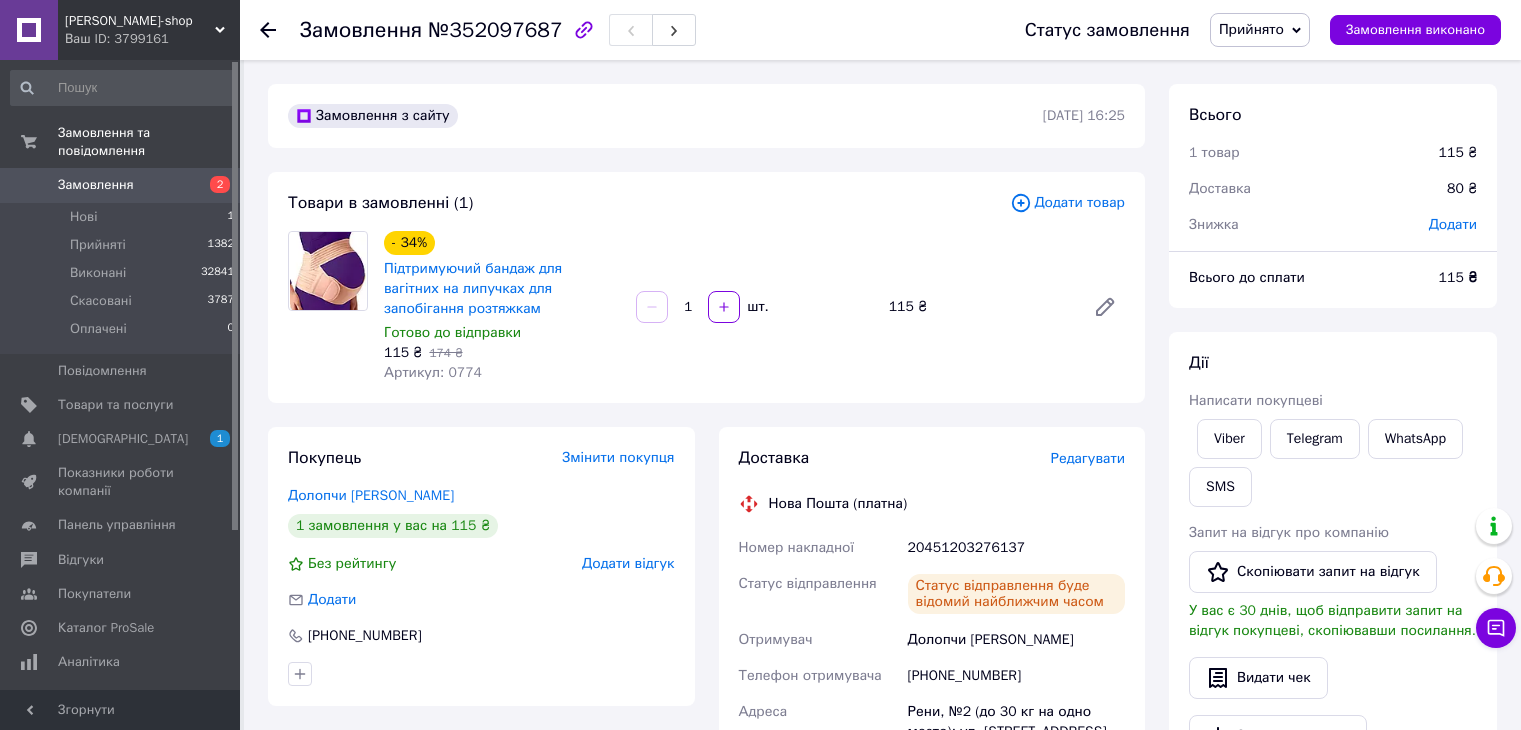 scroll, scrollTop: 0, scrollLeft: 0, axis: both 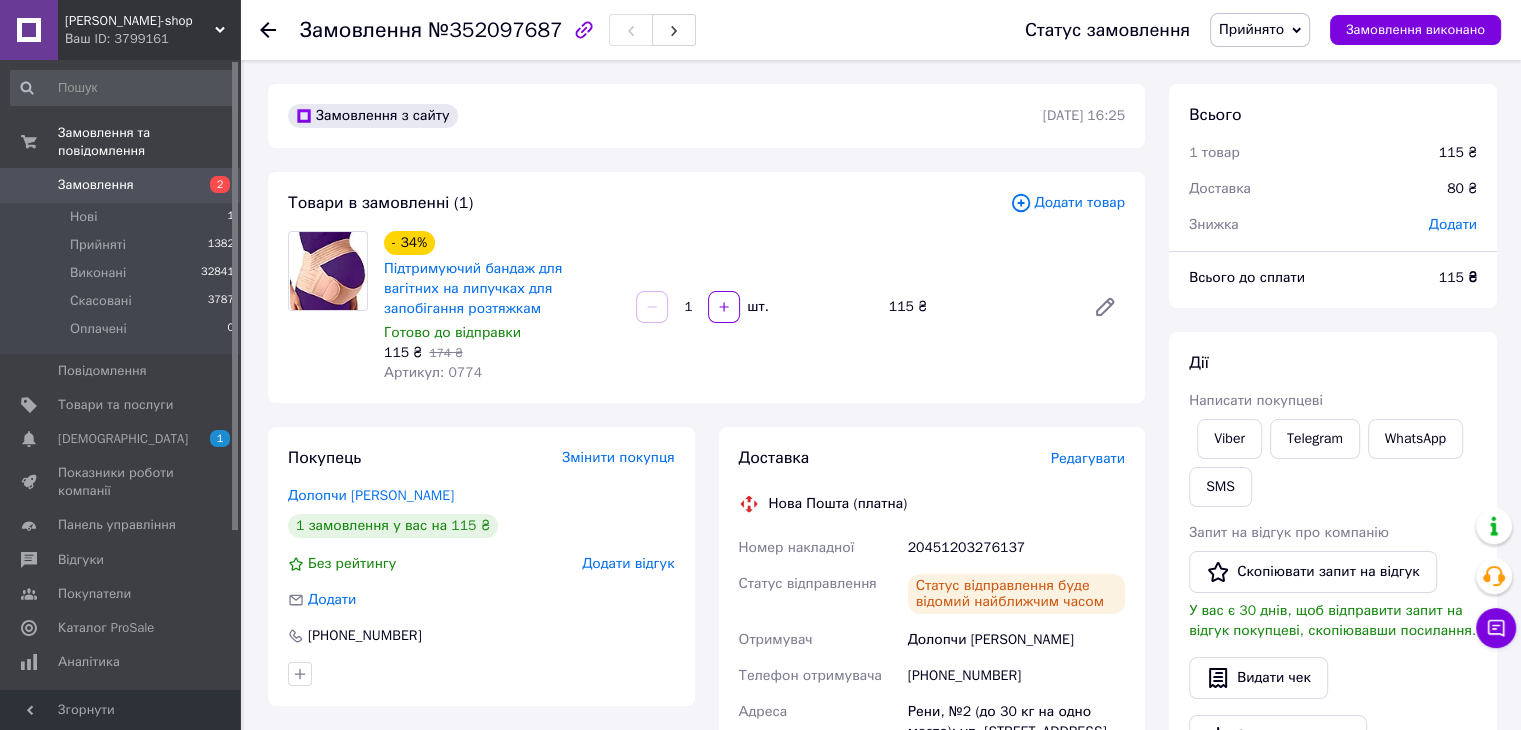 click on "Замовлення №352097687" at bounding box center [642, 30] 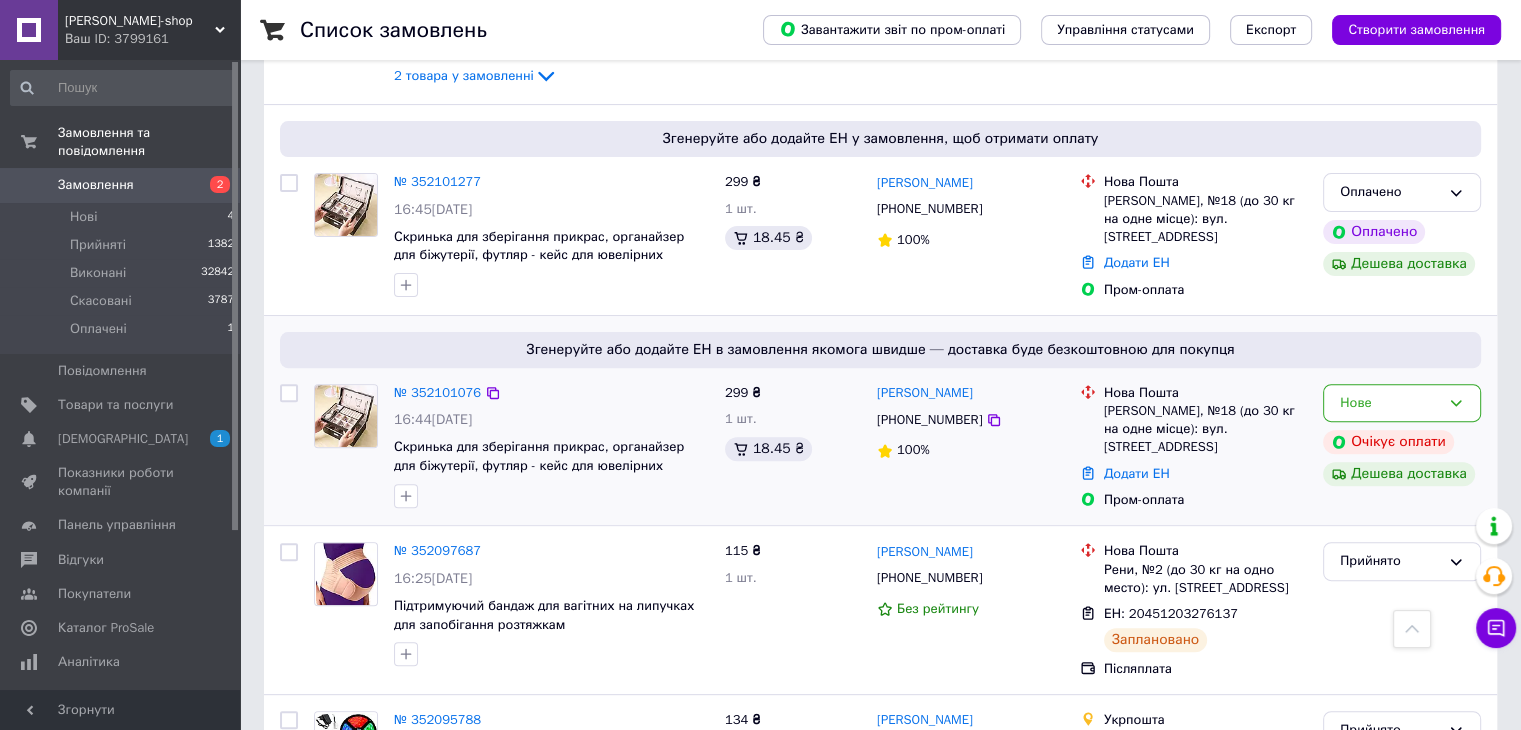 scroll, scrollTop: 800, scrollLeft: 0, axis: vertical 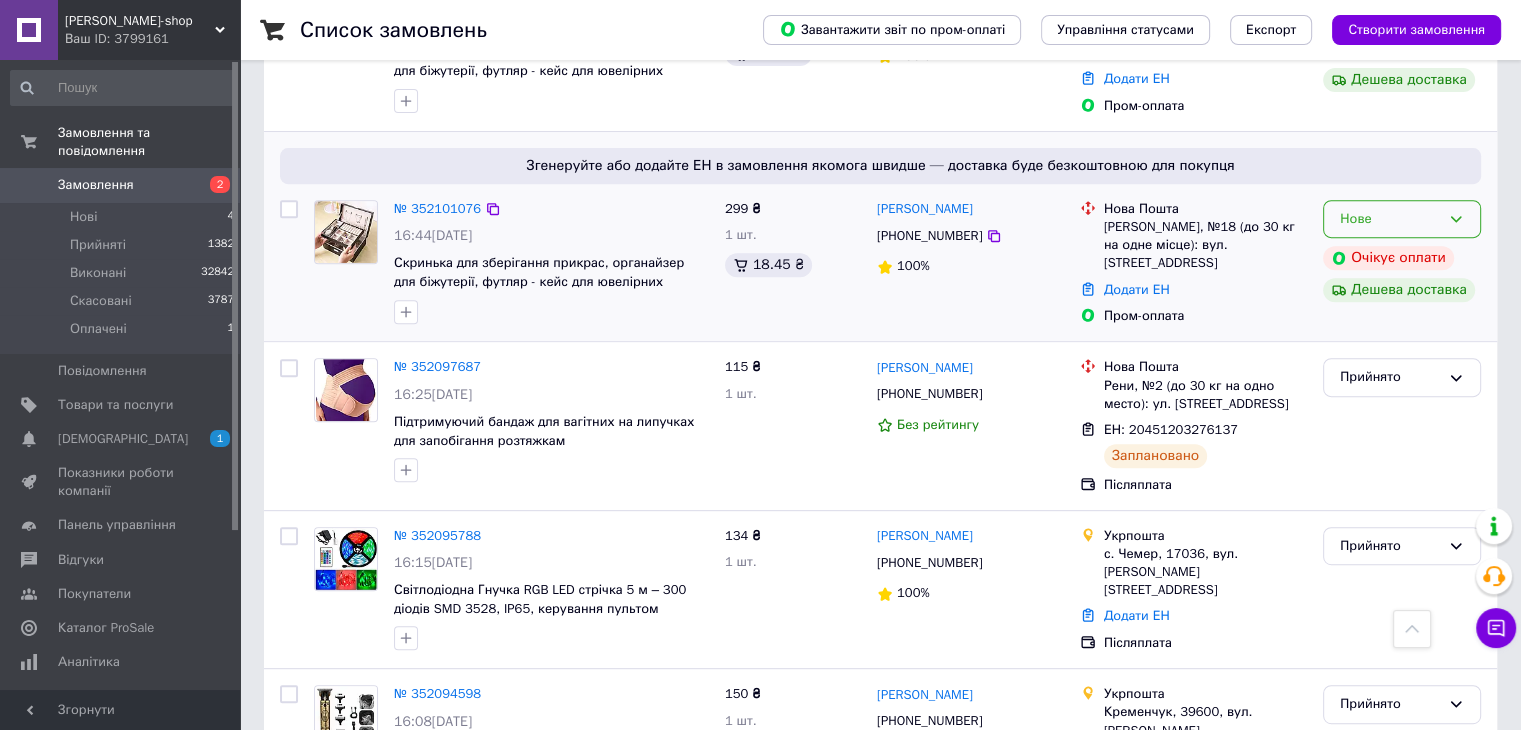 click on "Нове" at bounding box center (1390, 219) 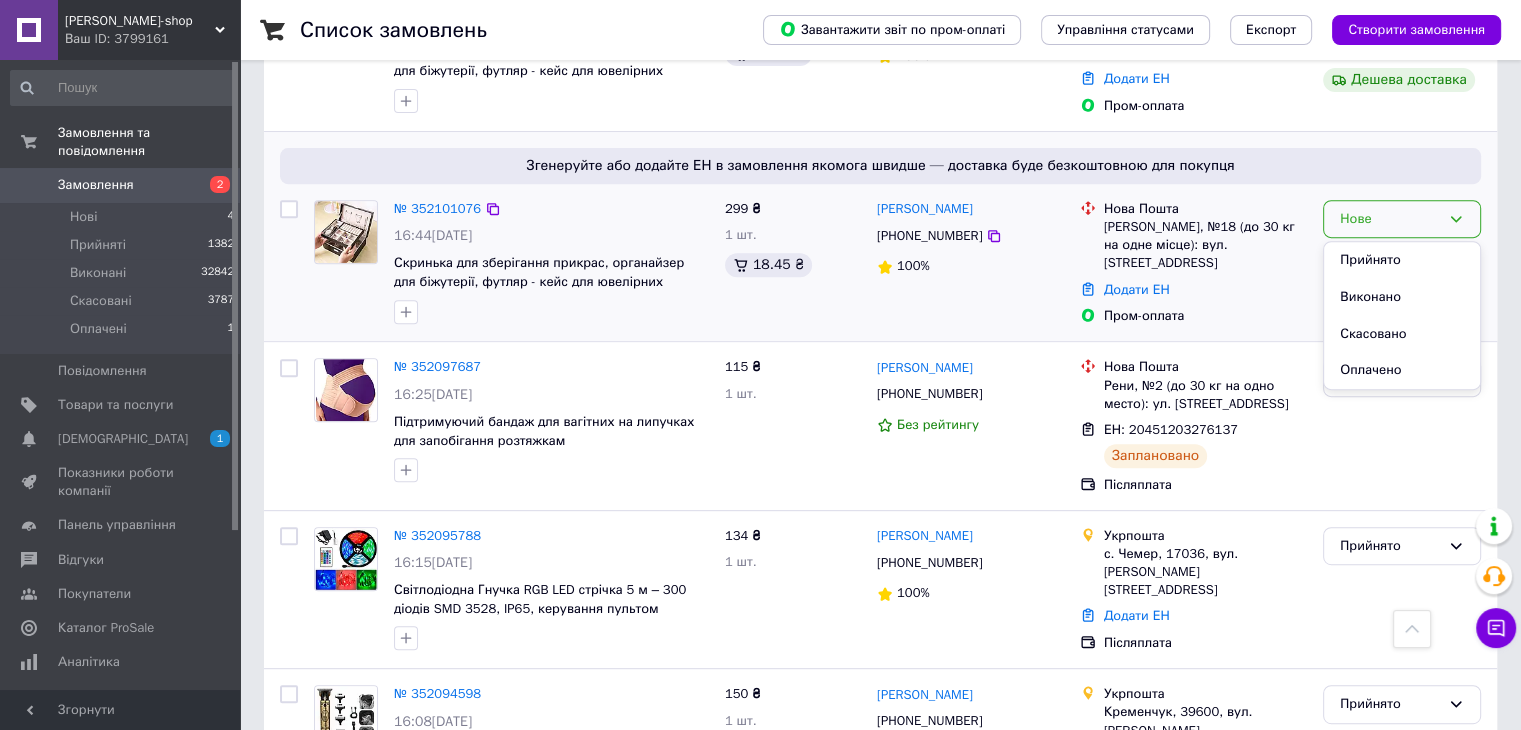drag, startPoint x: 1368, startPoint y: 330, endPoint x: 1341, endPoint y: 325, distance: 27.45906 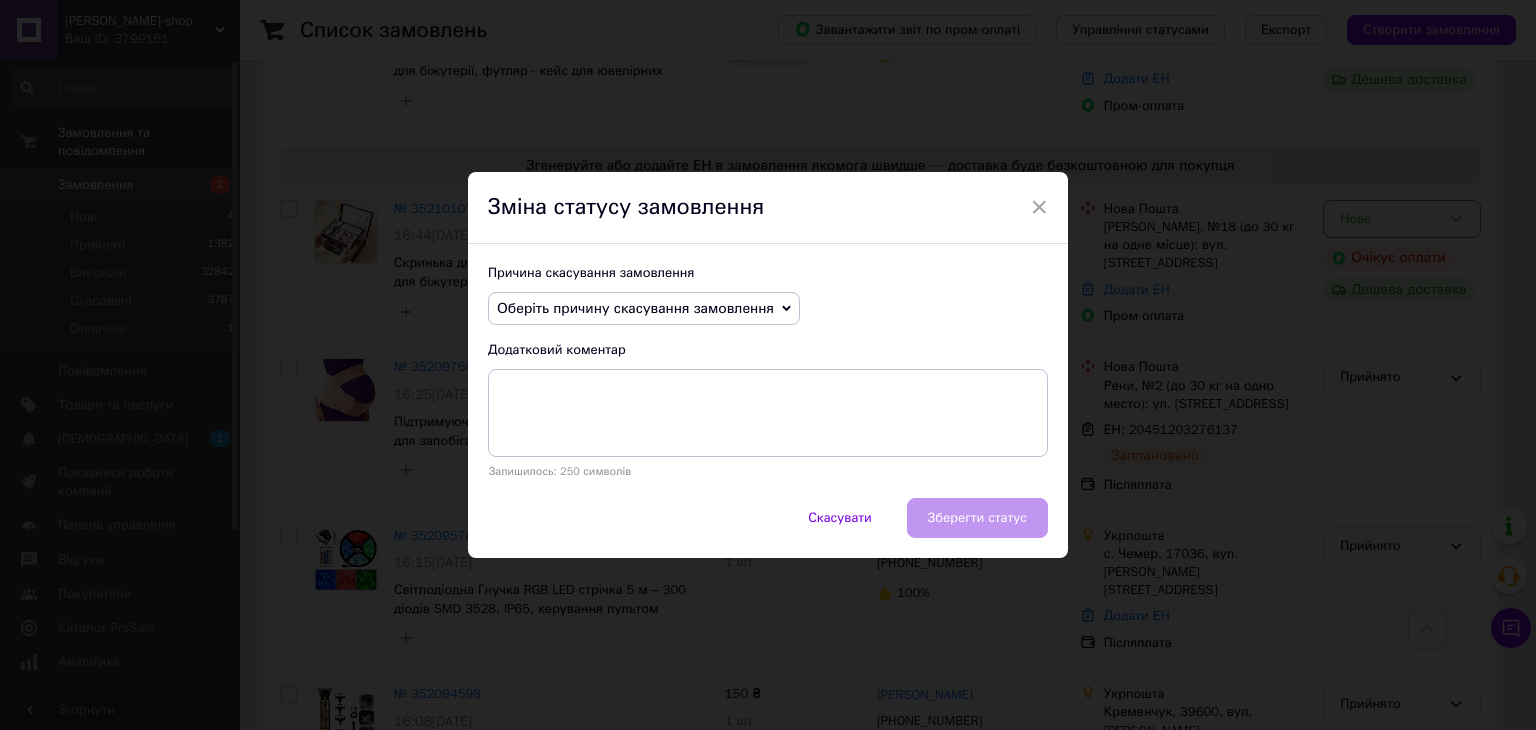 click on "Оберіть причину скасування замовлення" at bounding box center (635, 308) 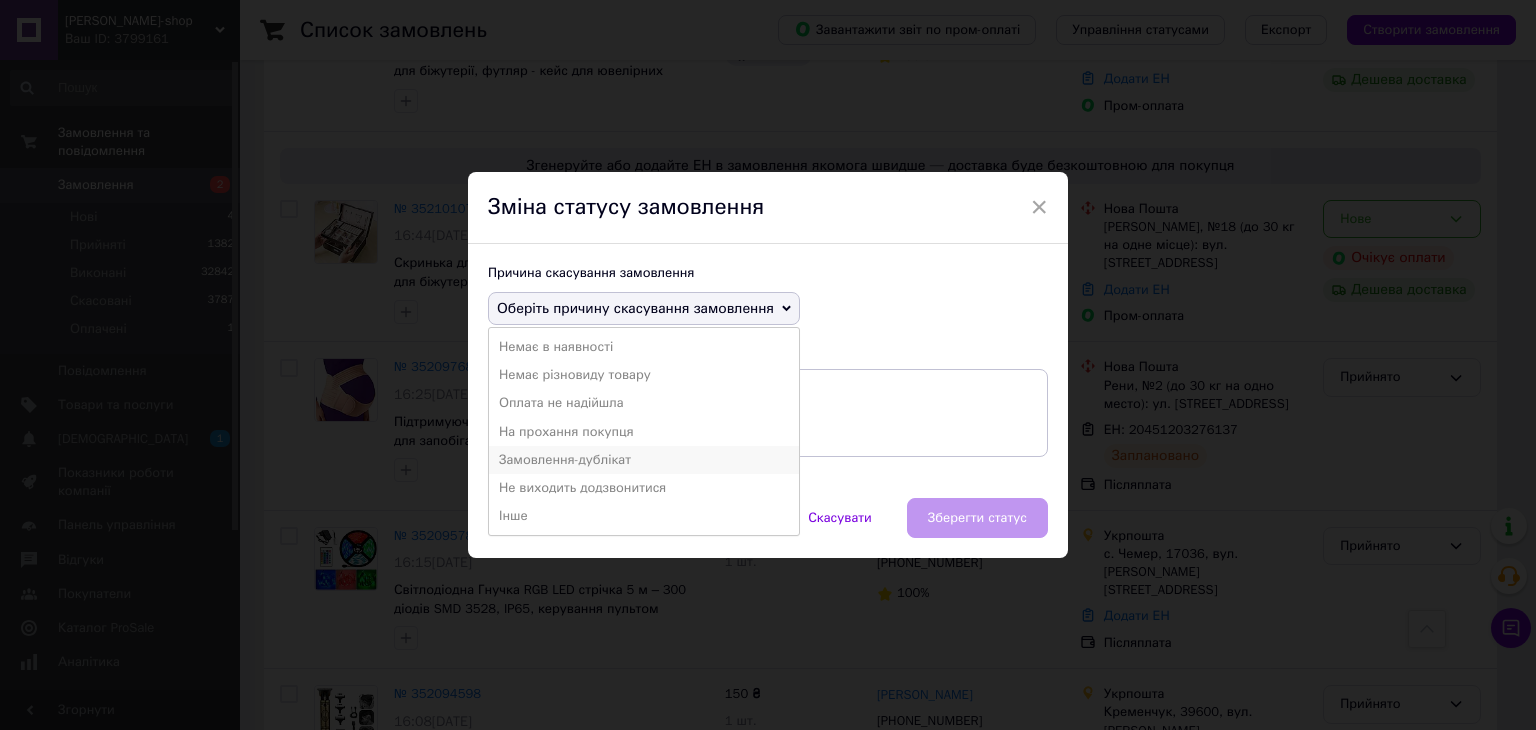 click on "Замовлення-дублікат" at bounding box center [644, 460] 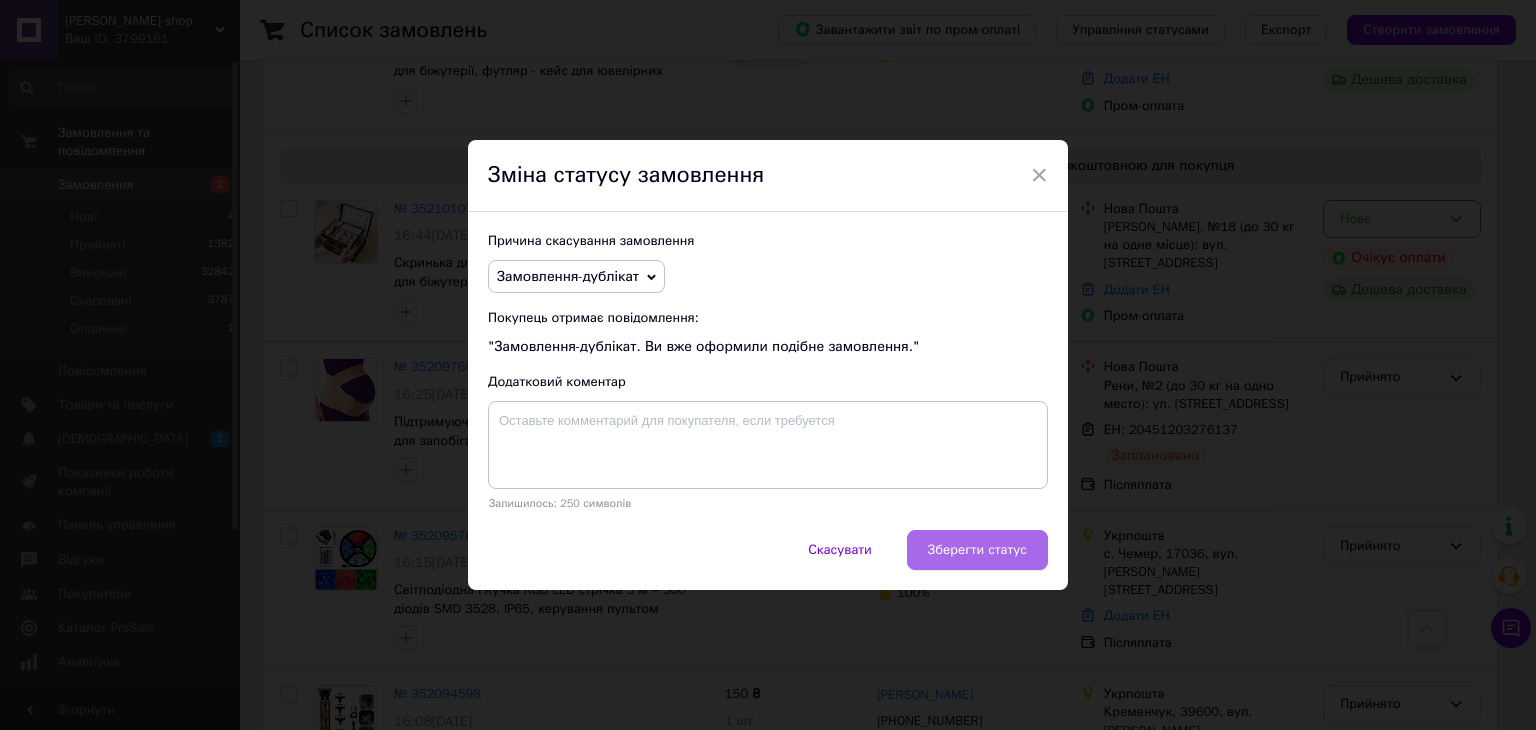 click on "Зберегти статус" at bounding box center (977, 550) 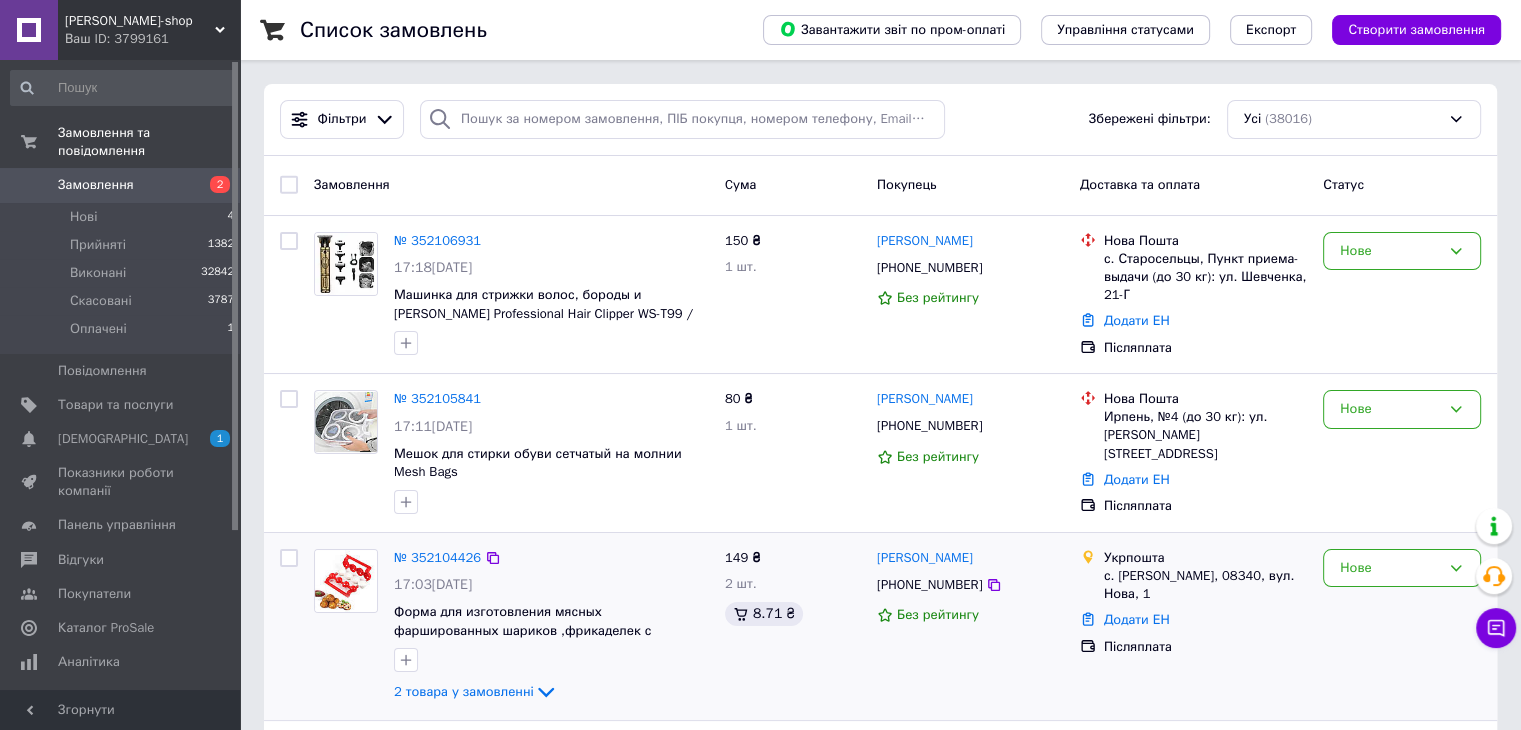 scroll, scrollTop: 500, scrollLeft: 0, axis: vertical 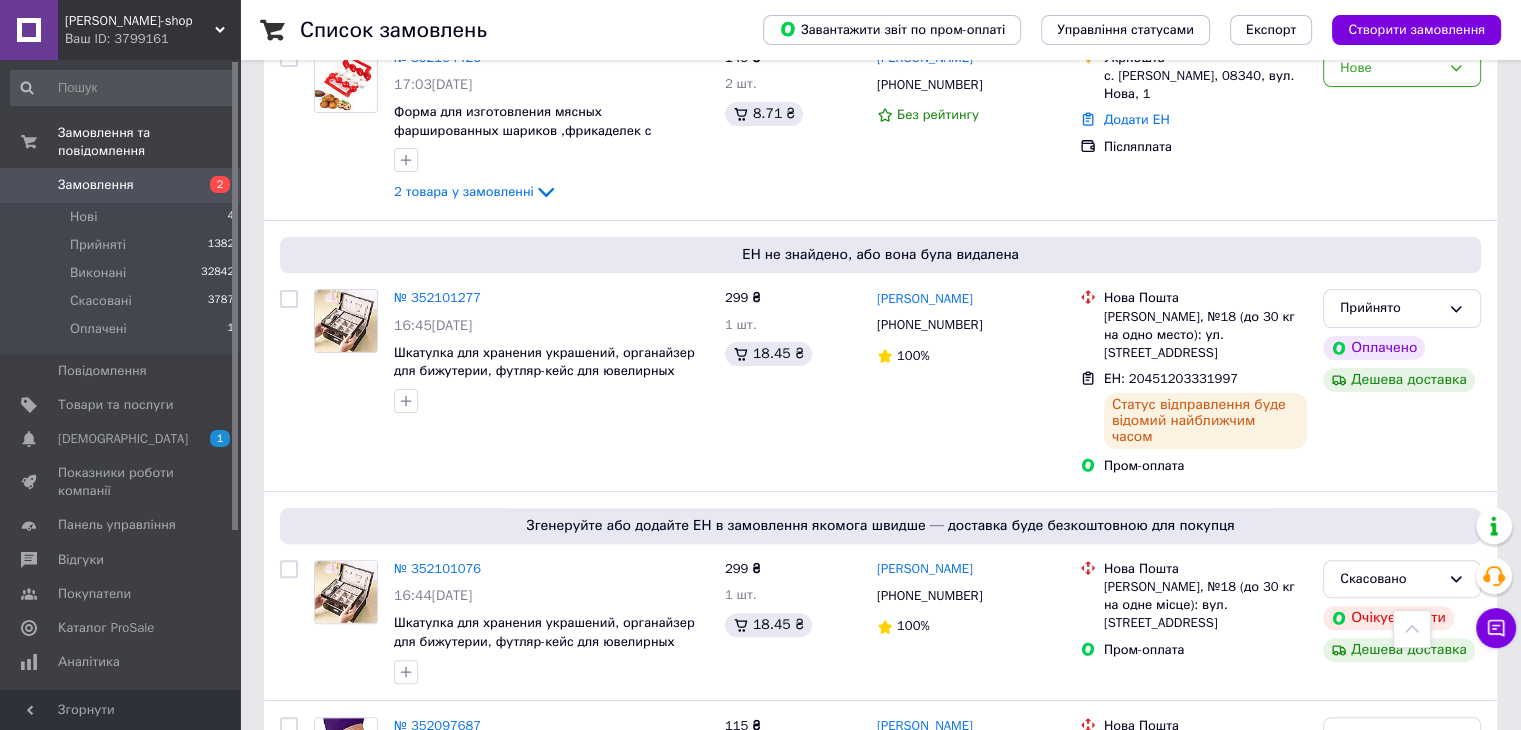 click on "Замовлення" at bounding box center (121, 185) 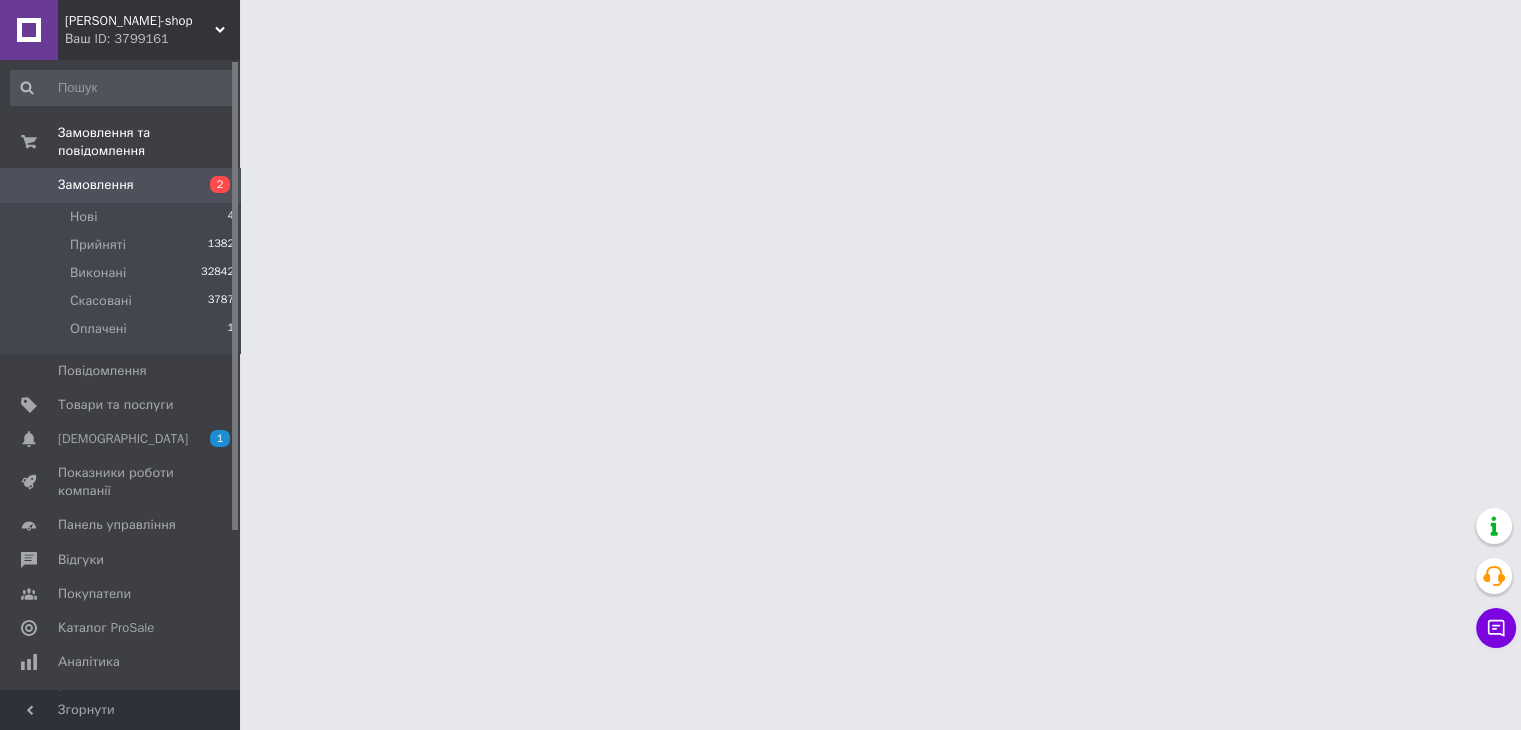 scroll, scrollTop: 0, scrollLeft: 0, axis: both 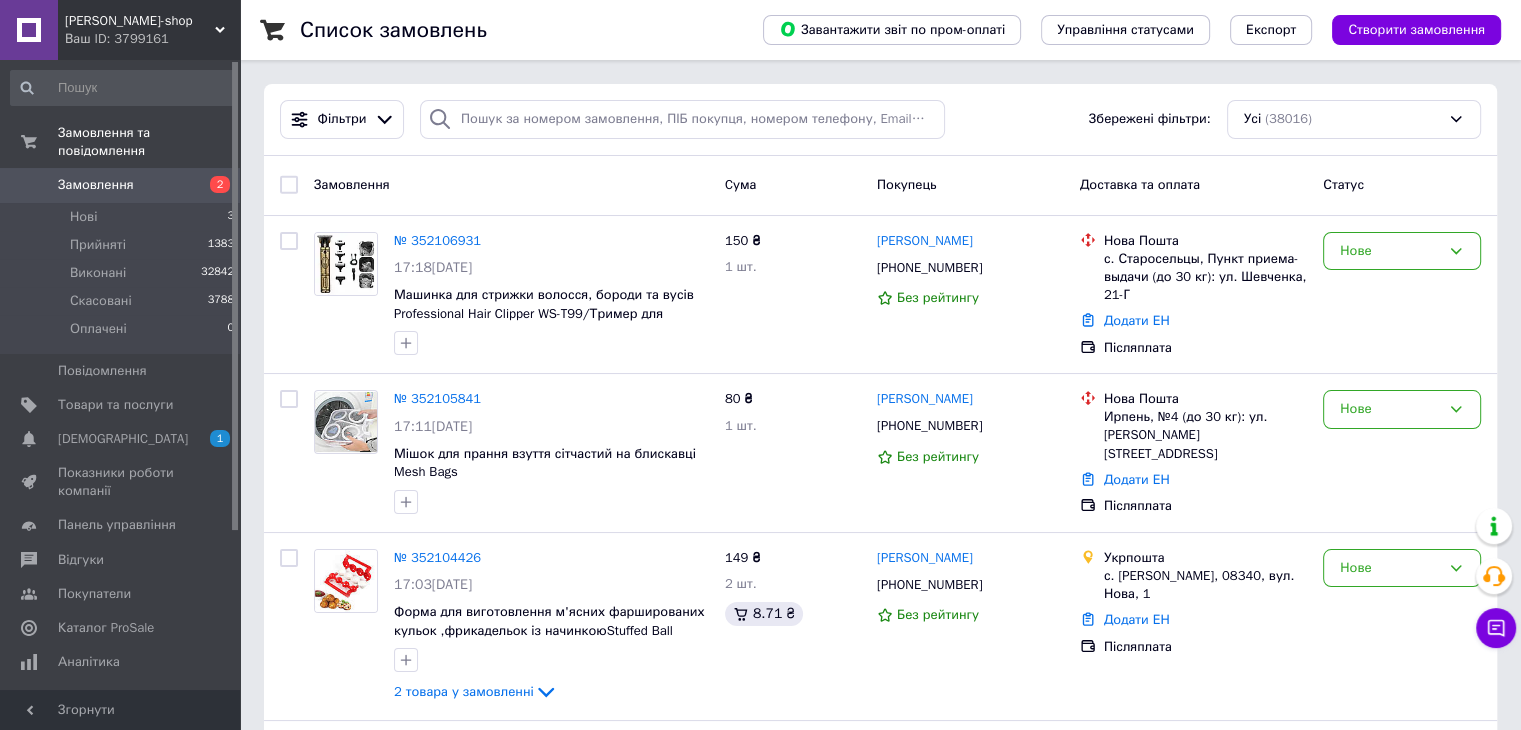 click on "Замовлення 2" at bounding box center [123, 185] 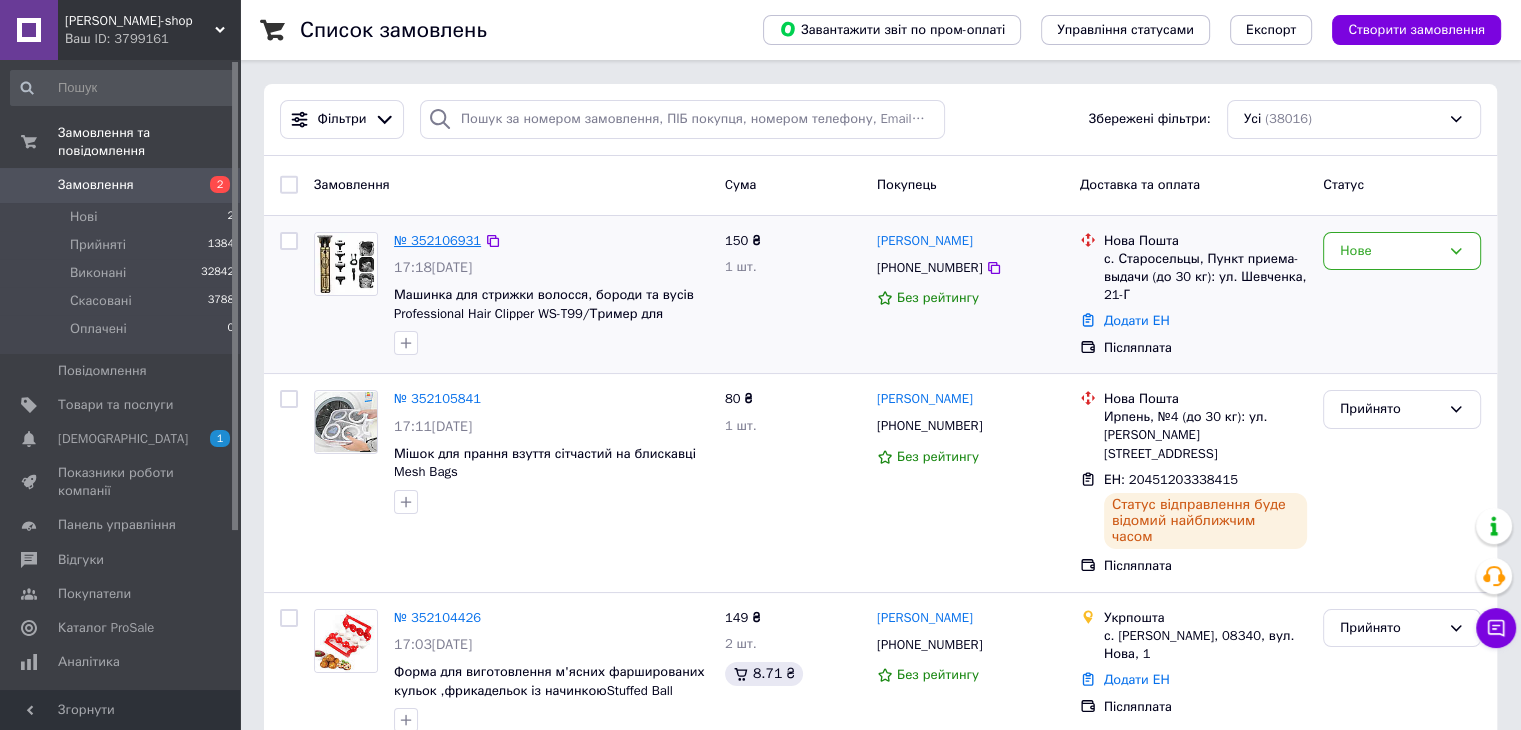 click on "№ 352106931" at bounding box center [437, 240] 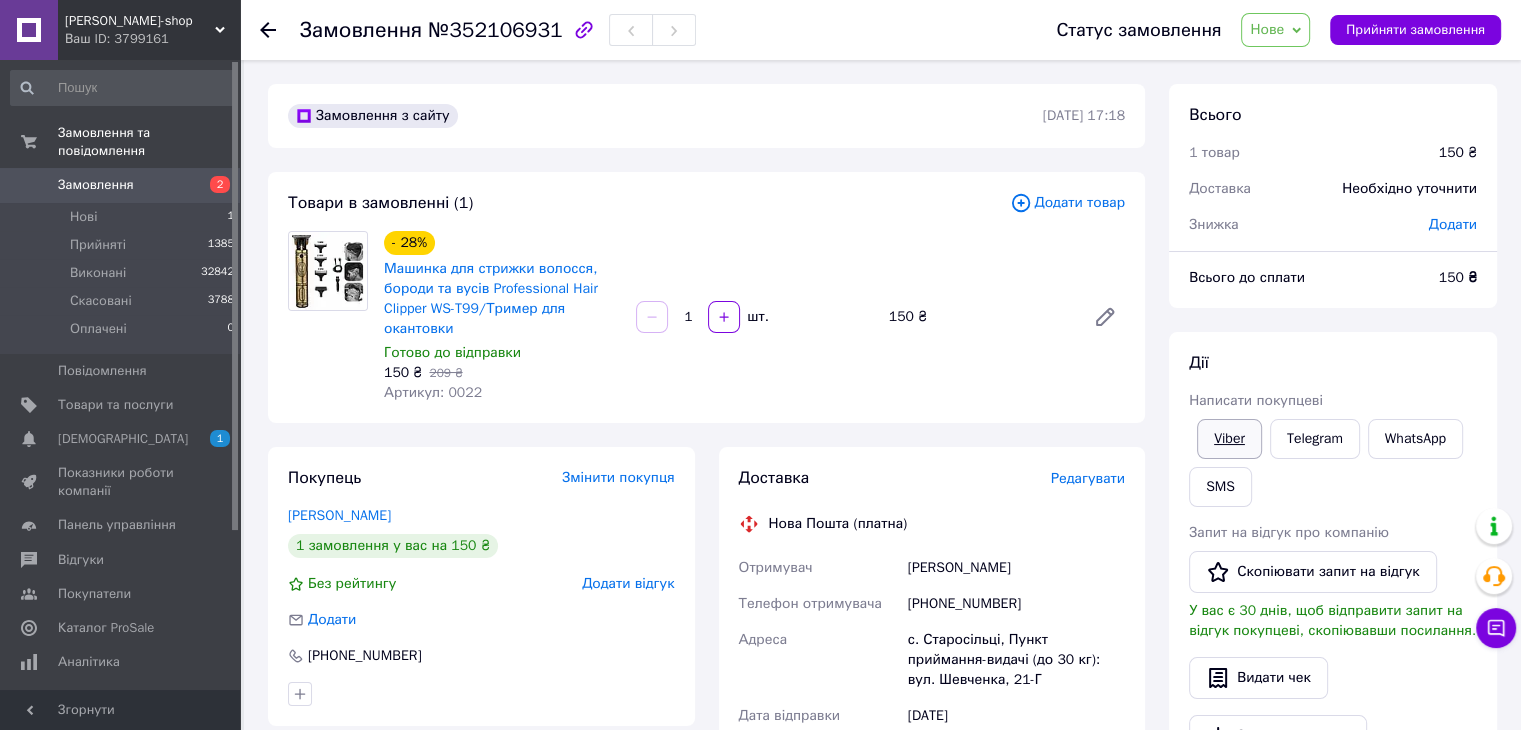 click on "Viber" at bounding box center [1229, 439] 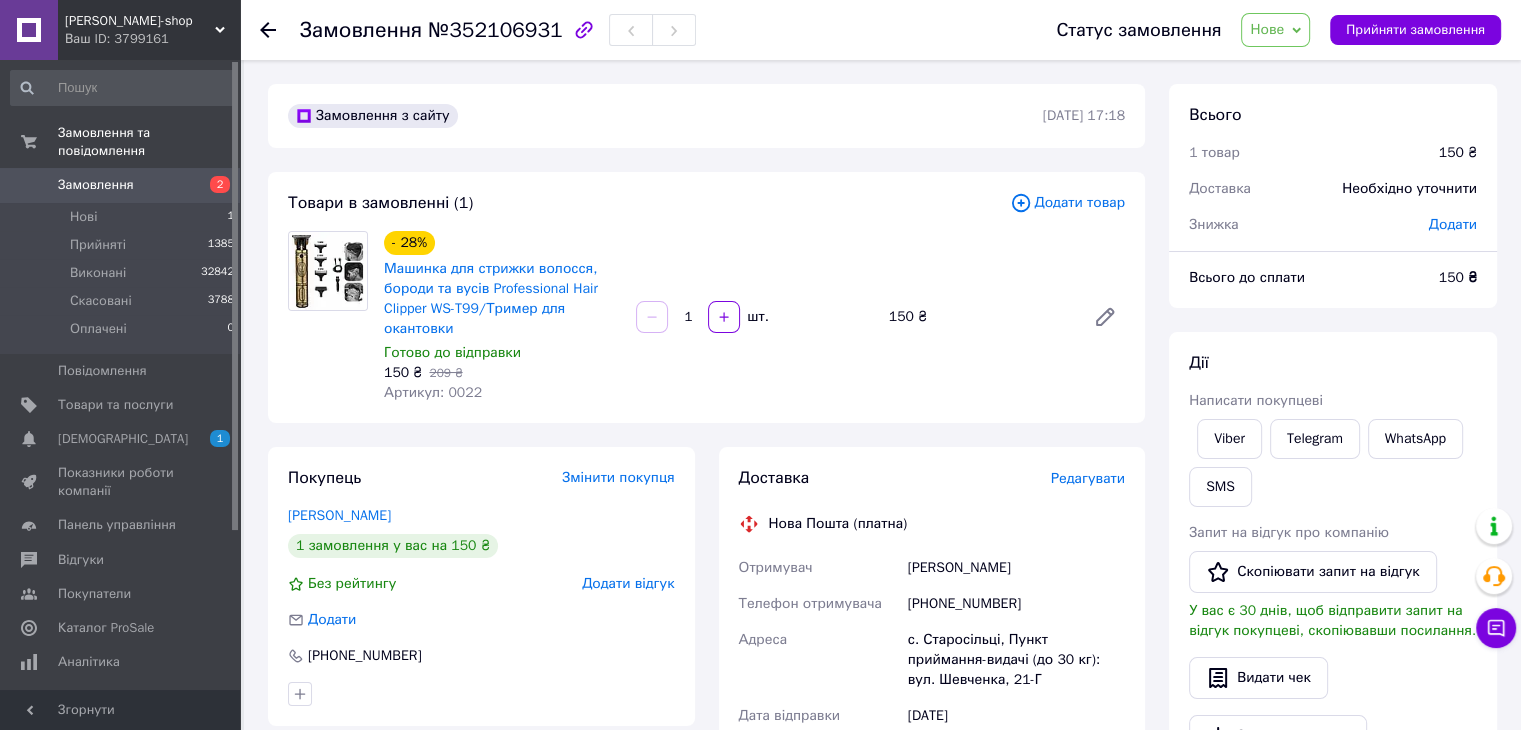 click on "Замовлення" at bounding box center (121, 185) 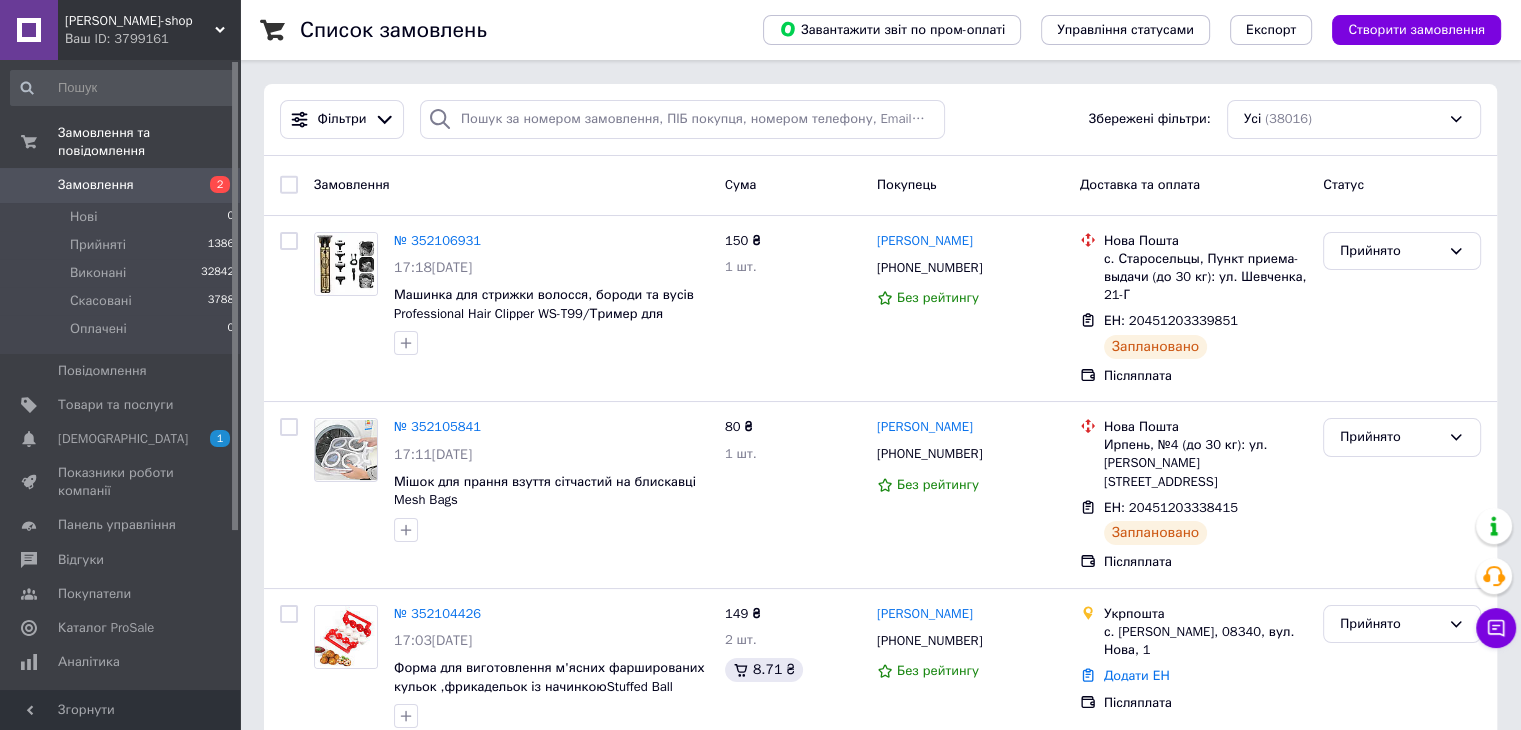 click on "Замовлення" at bounding box center [96, 185] 